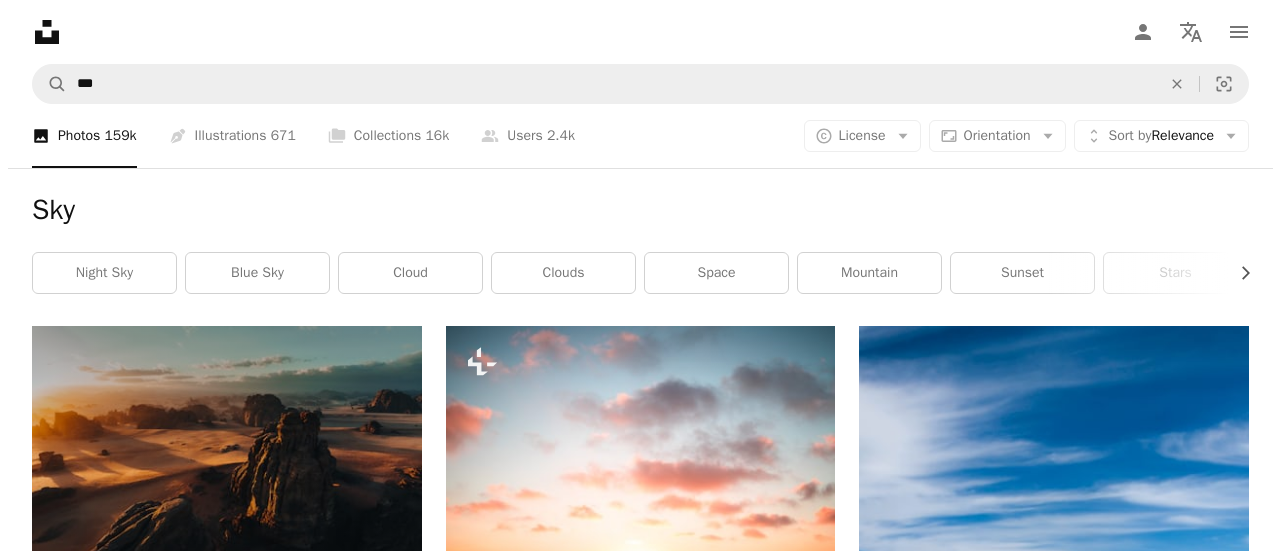 scroll, scrollTop: 19734, scrollLeft: 0, axis: vertical 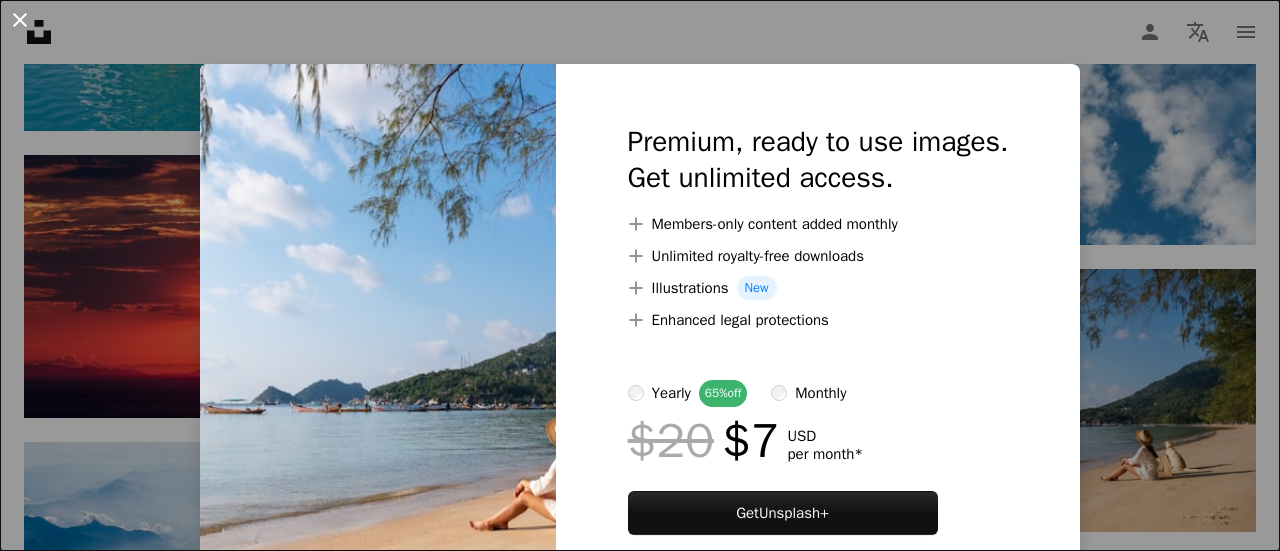 click on "An X shape" at bounding box center [20, 20] 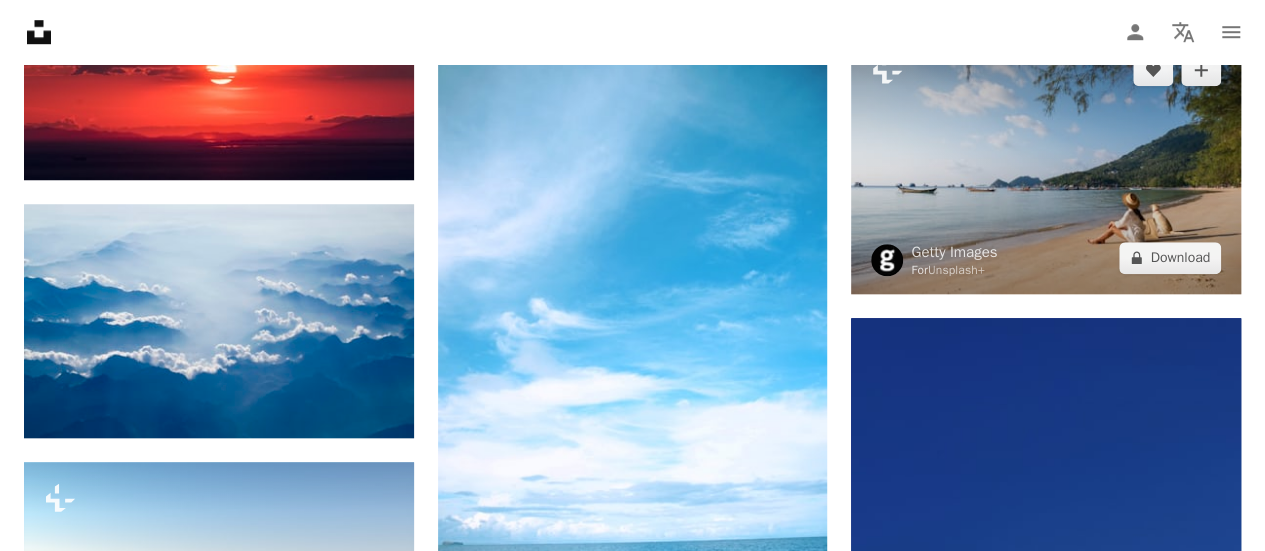 click at bounding box center (1046, 164) 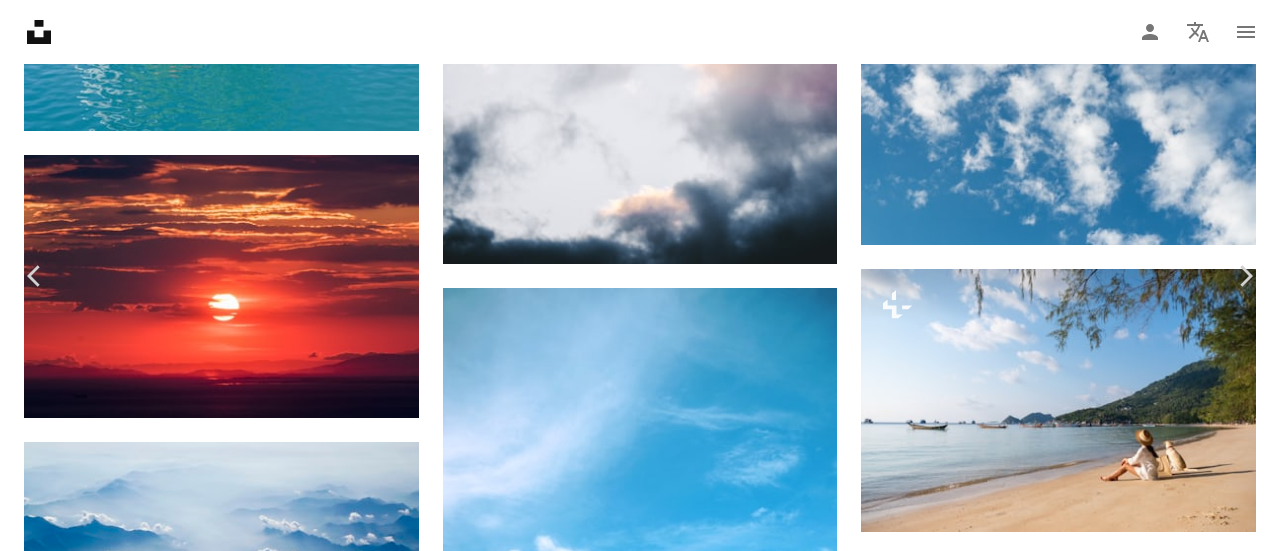 scroll, scrollTop: 18, scrollLeft: 0, axis: vertical 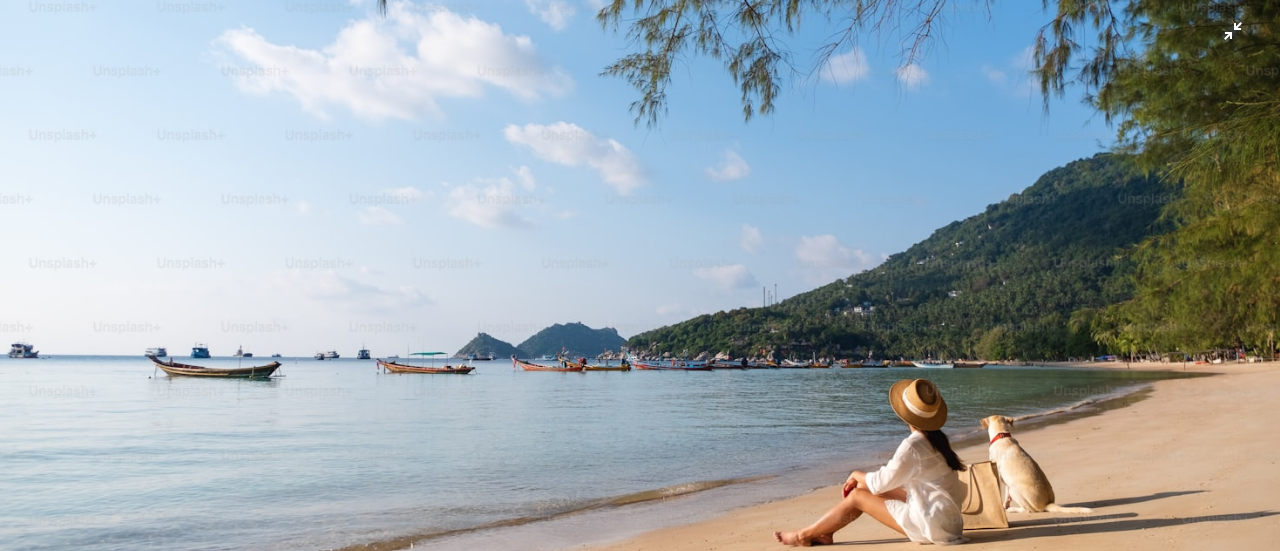 click at bounding box center [640, 284] 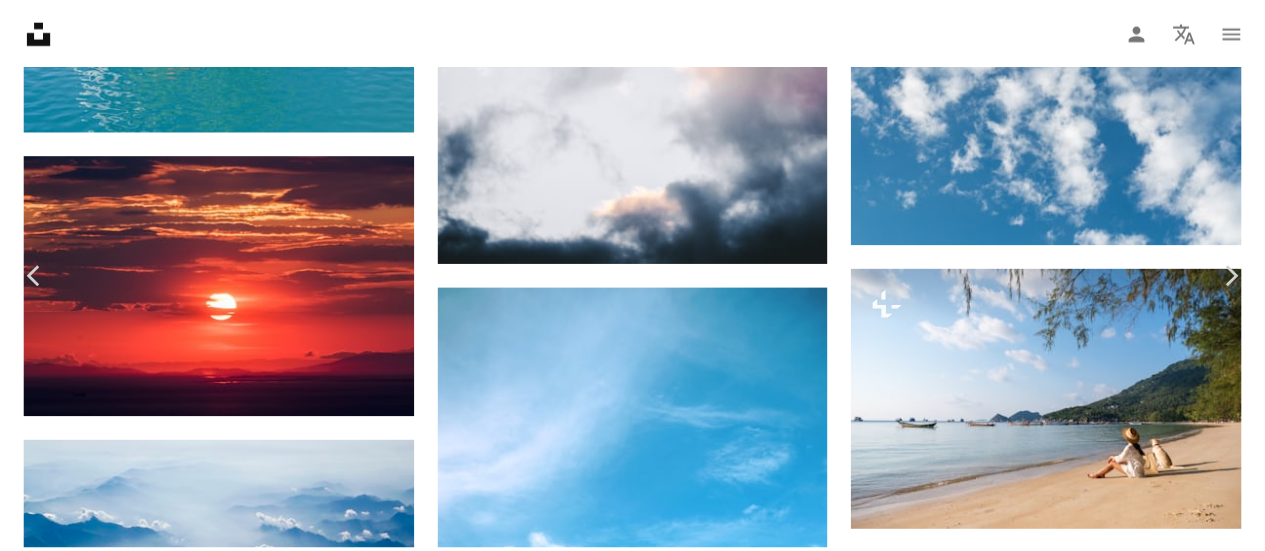 scroll, scrollTop: 88, scrollLeft: 0, axis: vertical 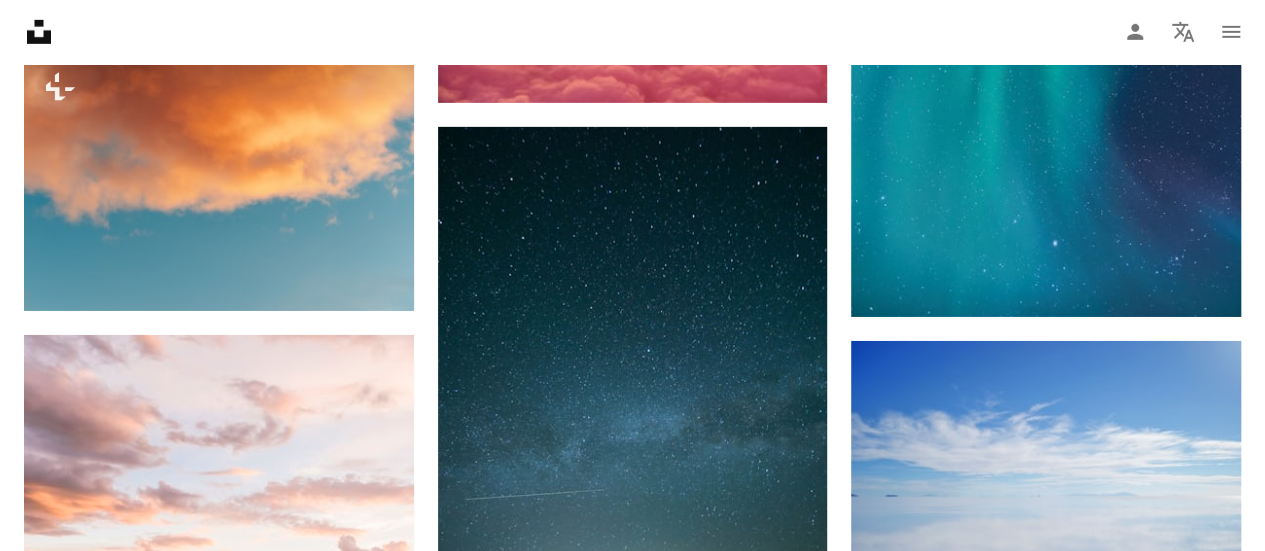 click on "Promoted A heart A plus sign NEOM Made to Change   ↗ Arrow pointing down Plus sign for Unsplash+ A heart A plus sign Getty Images For  Unsplash+ A lock   Download A heart A plus sign [FIRST] [LAST] Bravo Available for hire A checkmark inside of a circle Arrow pointing down Plus sign for Unsplash+ A heart A plus sign [FIRST] [LAST] For  Unsplash+ A lock   Download A heart A plus sign [FIRST] [LAST] Available for hire A checkmark inside of a circle Arrow pointing down A heart A plus sign [FIRST] [LAST] Arrow pointing down A heart A plus sign [FIRST] [LAST] Available for hire A checkmark inside of a circle Arrow pointing down A heart A plus sign [FIRST] [LAST] Available for hire A checkmark inside of a circle Arrow pointing down A heart A plus sign [FIRST] [LAST] Available for hire A checkmark inside of a circle Arrow pointing down A heart A plus sign [FIRST] [LAST] Available for hire A checkmark inside of a circle Arrow pointing down A heart" at bounding box center [632, -14828] 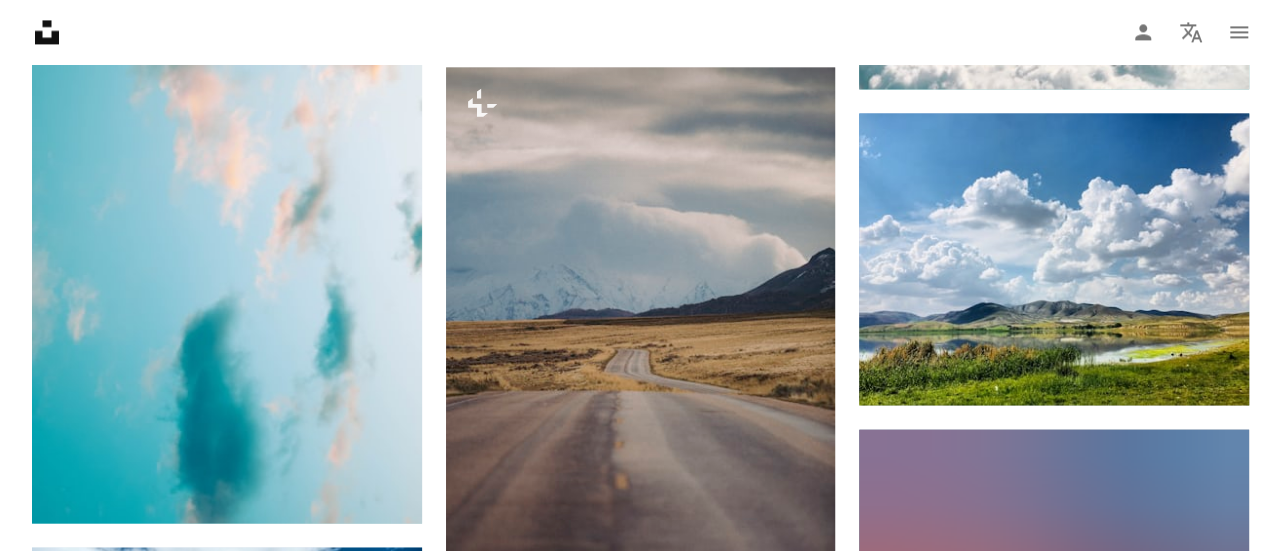 scroll, scrollTop: 39467, scrollLeft: 0, axis: vertical 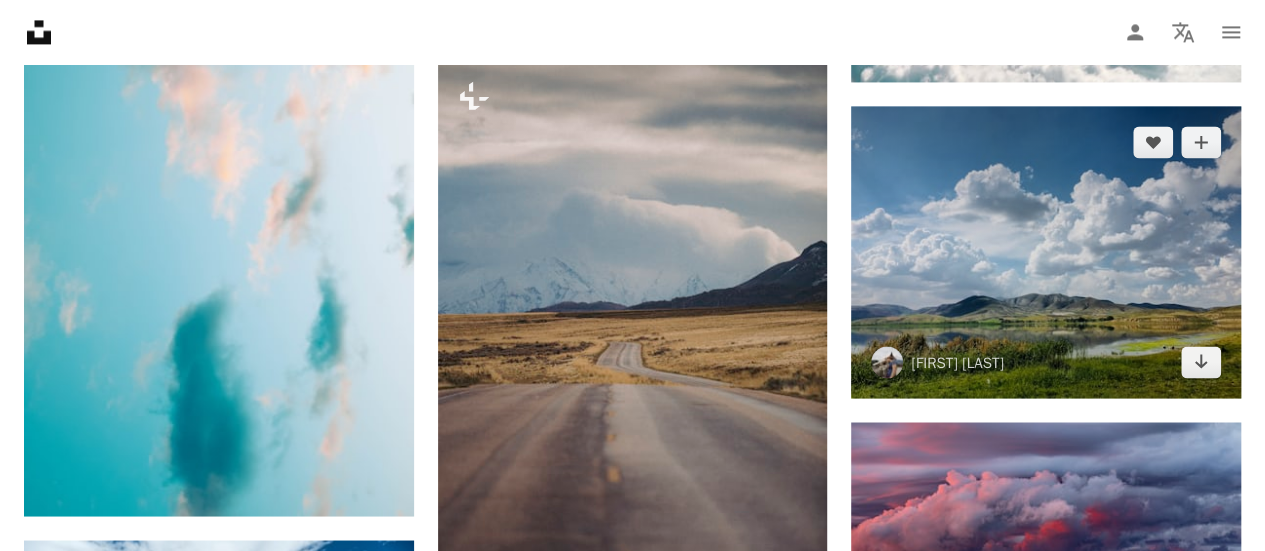 click at bounding box center [1046, 252] 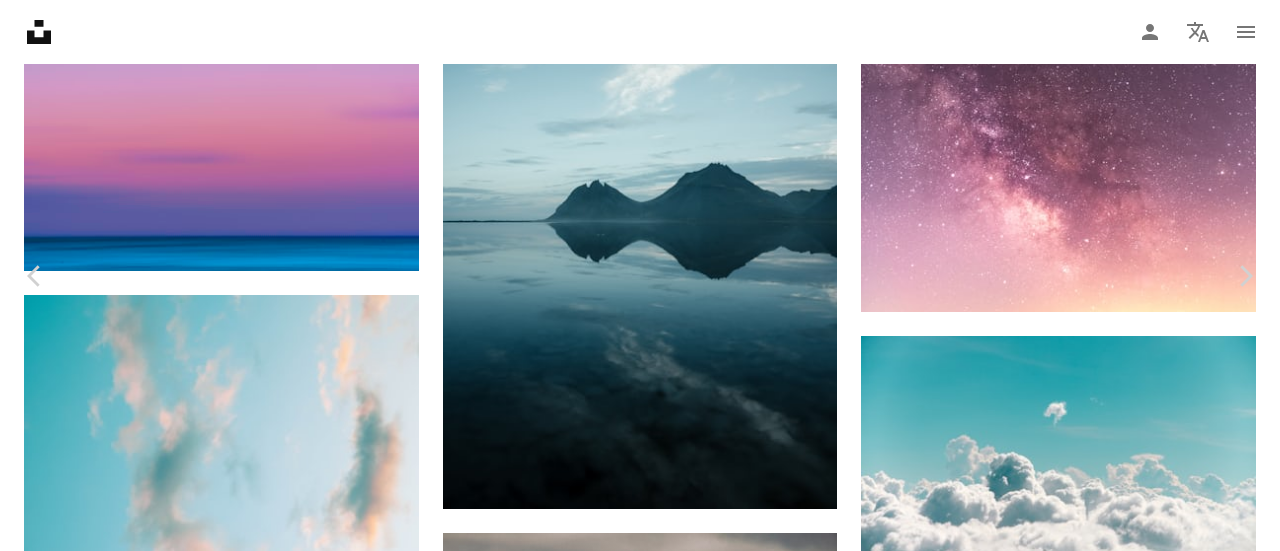 scroll, scrollTop: 160, scrollLeft: 0, axis: vertical 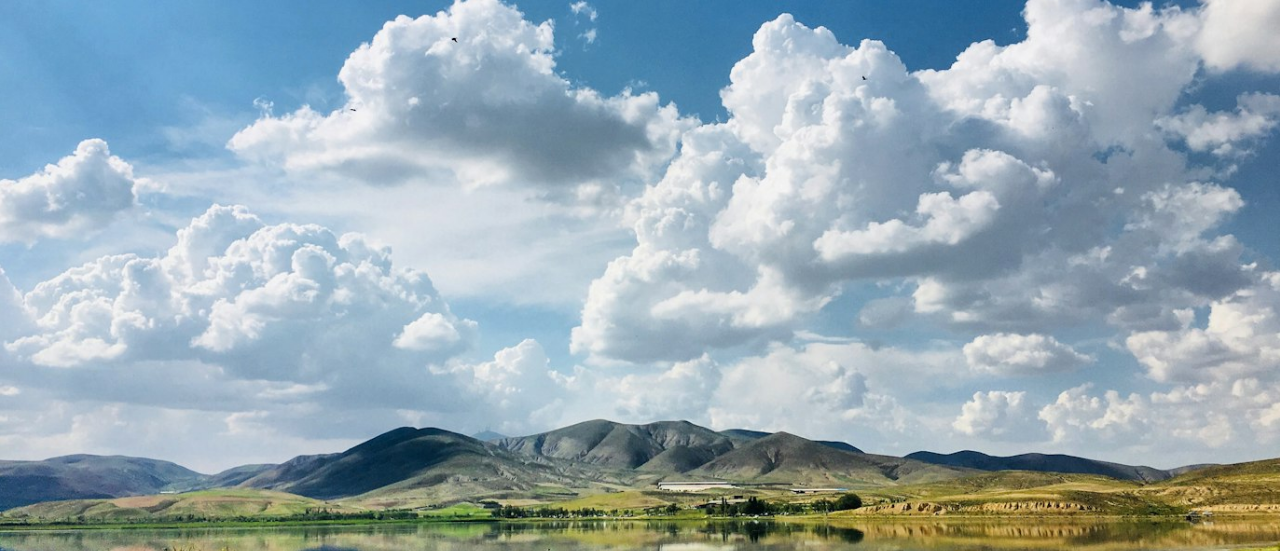 click on "Unsplash logo Unsplash Home A photo Pen Tool A compass A stack of folders Download Person Localization icon navigation menu A magnifying glass *** An X shape Visual search Get Unsplash+ Log in Submit an image A photo Photos   159k Pen Tool Illustrations   671 A stack of folders Collections   16k A group of people Users   2.4k A copyright icon © License Arrow down Aspect ratio Orientation Arrow down Unfold Sort by  Relevance Arrow down Filters Filters Sky Chevron right night sky blue sky cloud clouds space mountain sunset stars galaxy sky blue moon nature Promoted A heart A plus sign NEOM Made to Change   ↗ Arrow pointing down Plus sign for Unsplash+ A heart A plus sign Getty Images For  Unsplash+ A lock   Download A heart A plus sign [FIRST] [LAST] Bravo Available for hire A checkmark inside of a circle Arrow pointing down Plus sign for Unsplash+ A heart A plus sign [FIRST] [LAST] For  Unsplash+ A lock   Download A heart A plus sign [FIRST] [LAST] For  Unsplash+ A lock   Download A heart A plus sign [FIRST] [LAST] For  Unsplash+ A lock   Download A heart A plus sign [FIRST] [LAST] For  Unsplash+ A lock   Download Plus sign for Unsplash+" at bounding box center (640, -18026) 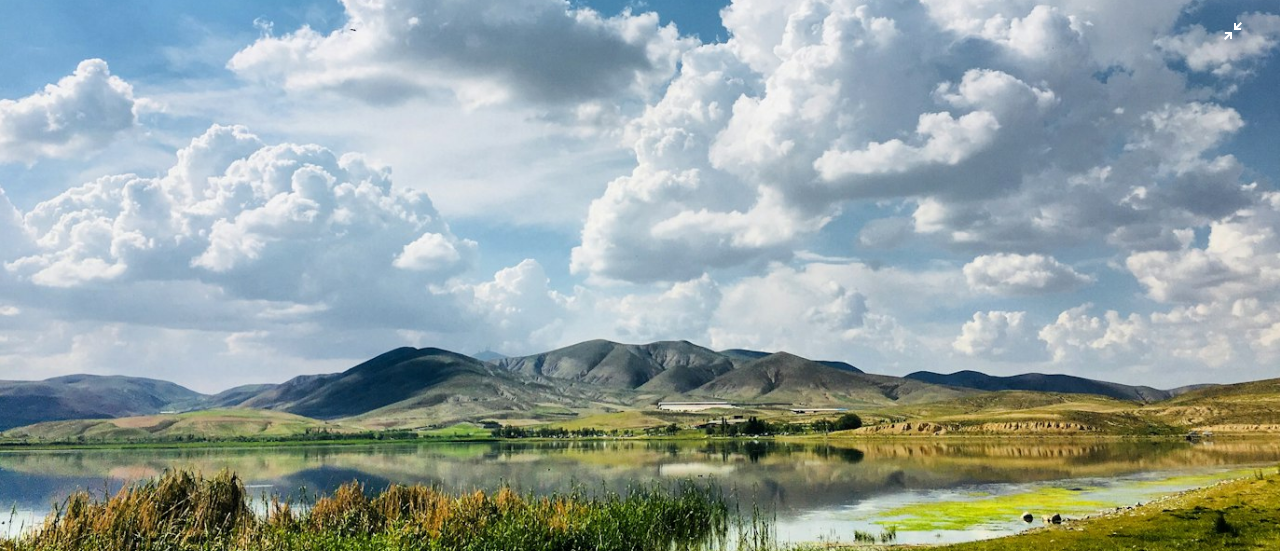scroll, scrollTop: 313, scrollLeft: 0, axis: vertical 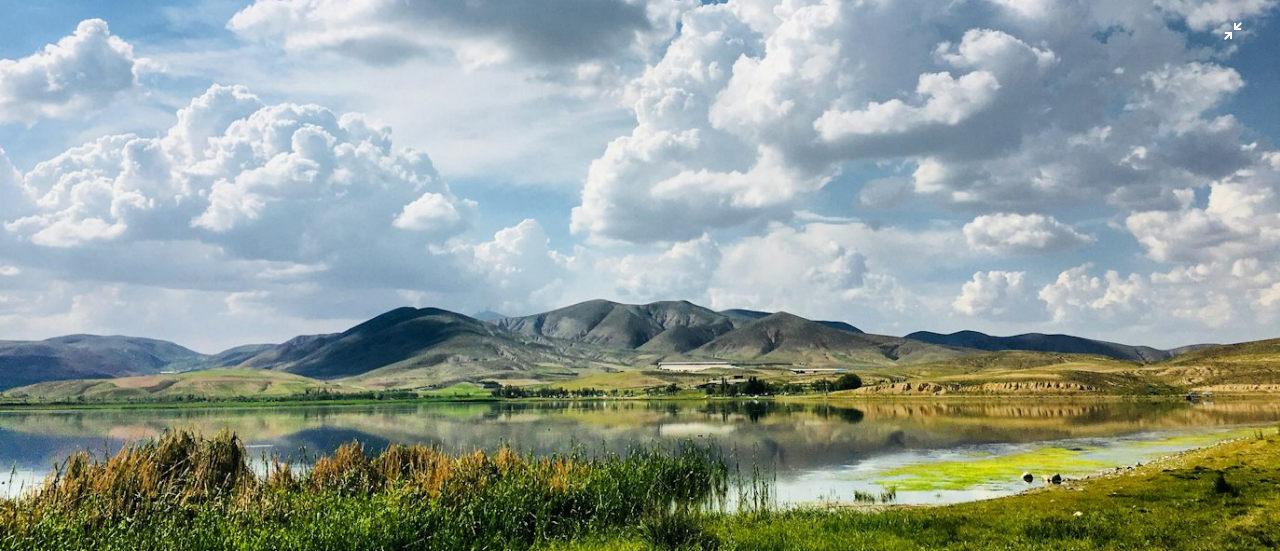 click at bounding box center (640, 166) 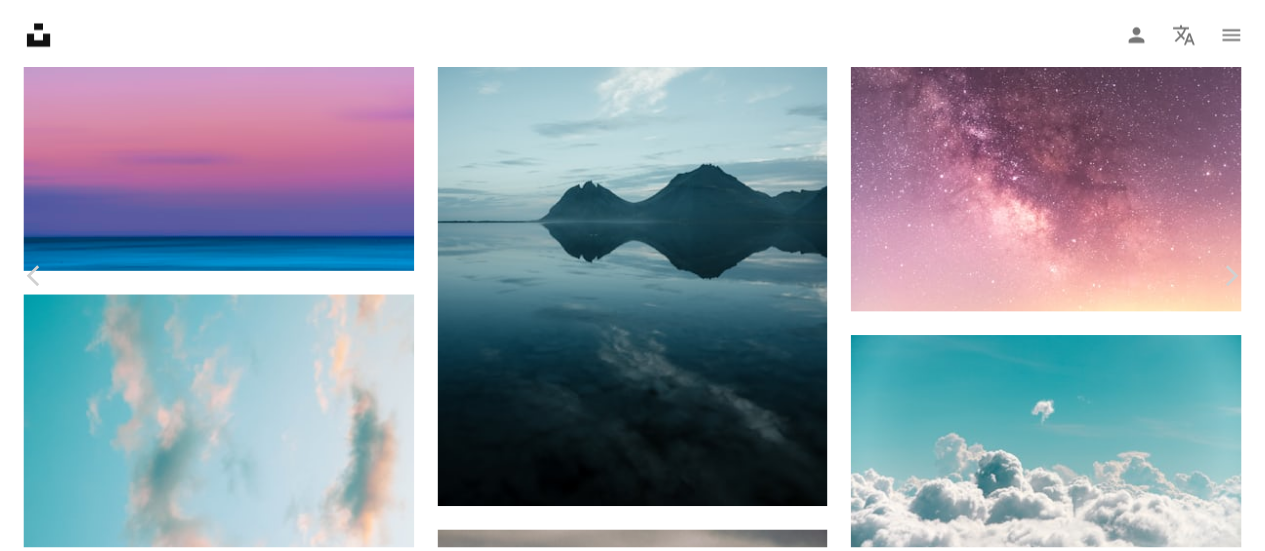 scroll, scrollTop: 117, scrollLeft: 0, axis: vertical 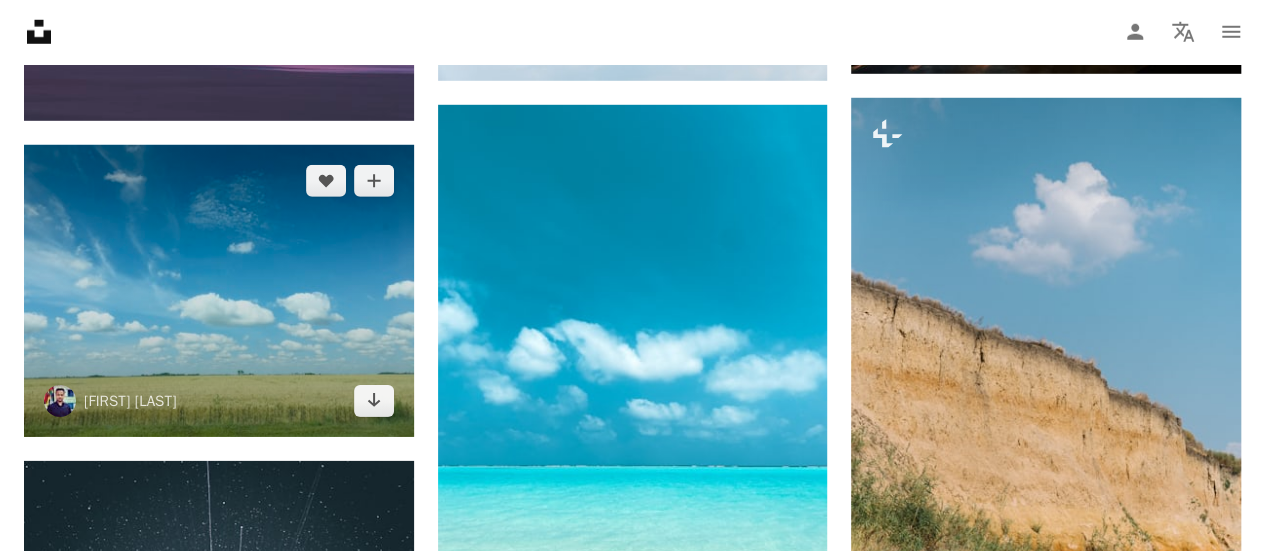 click at bounding box center (219, 291) 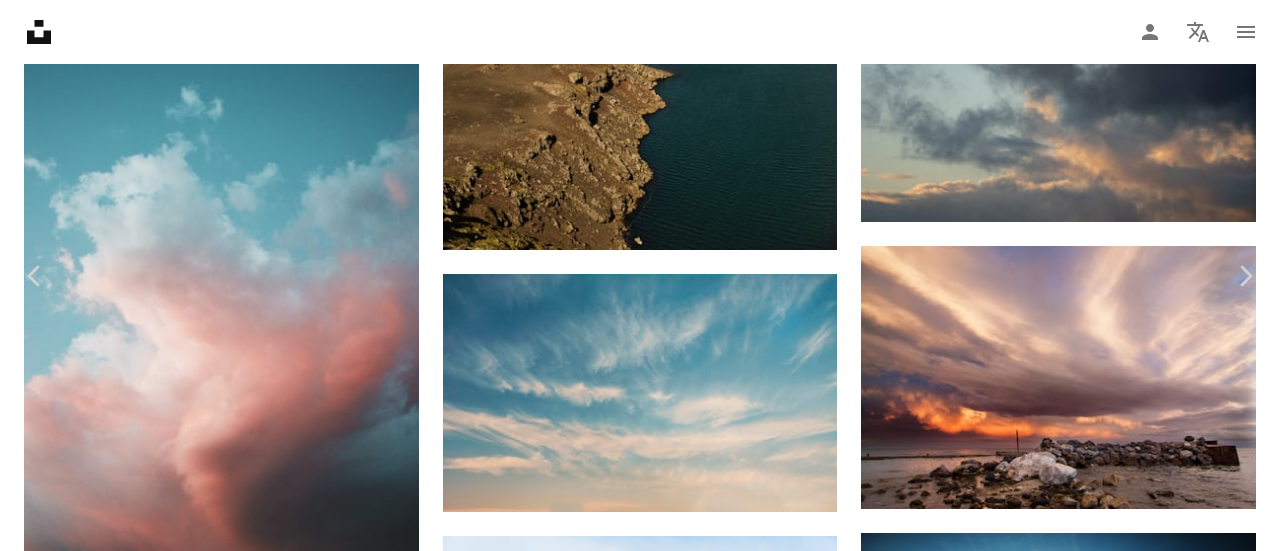 scroll, scrollTop: 200, scrollLeft: 0, axis: vertical 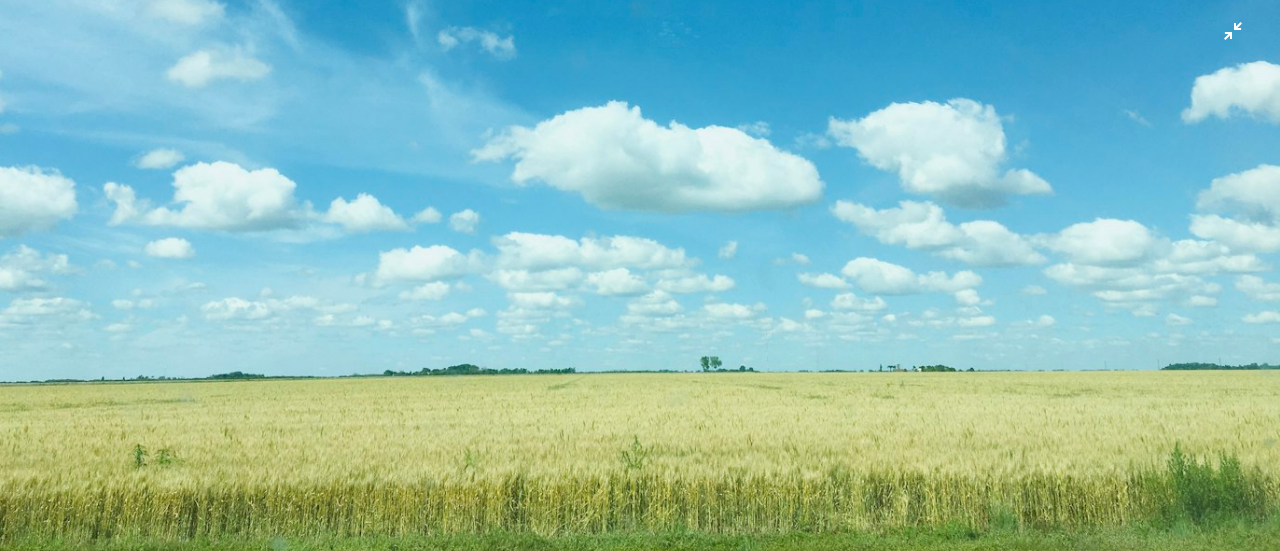 click at bounding box center [640, 95] 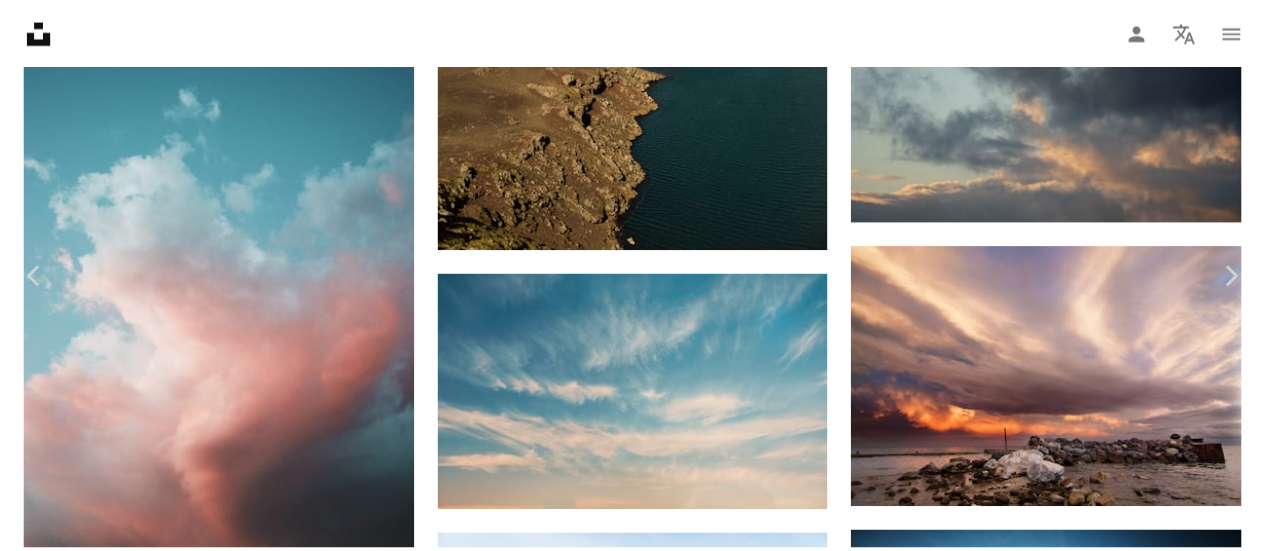 scroll, scrollTop: 117, scrollLeft: 0, axis: vertical 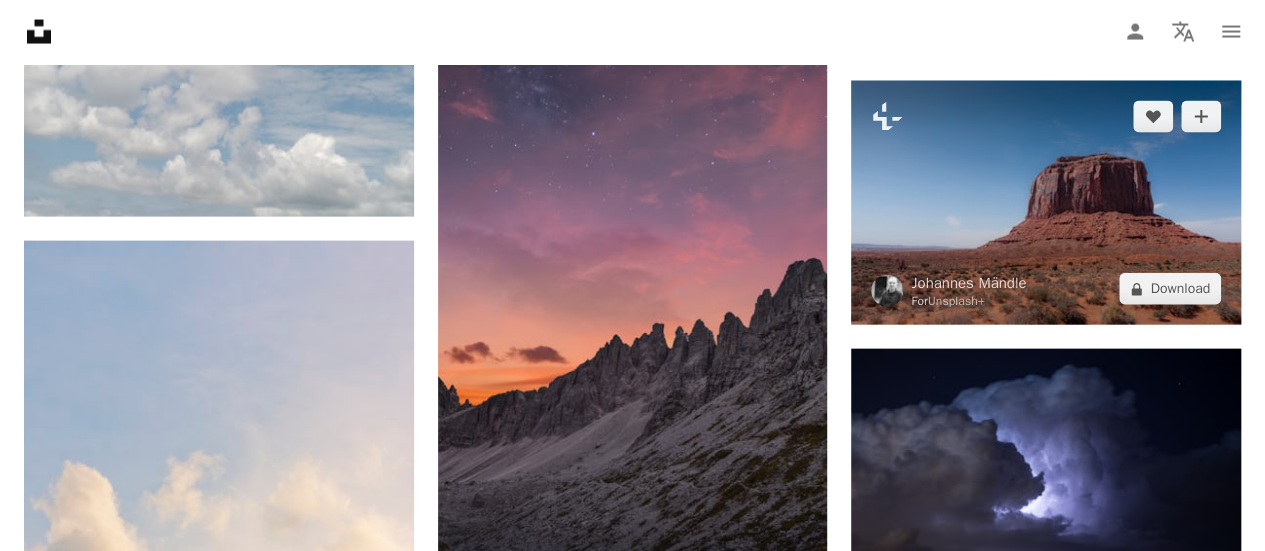 click at bounding box center (1046, 203) 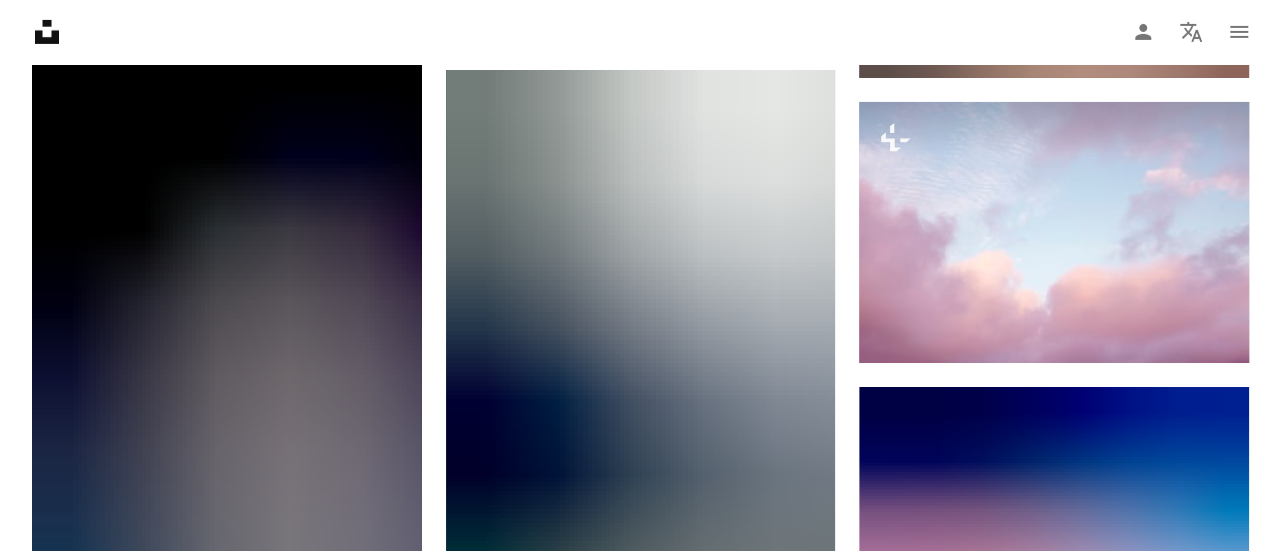 scroll, scrollTop: 71792, scrollLeft: 0, axis: vertical 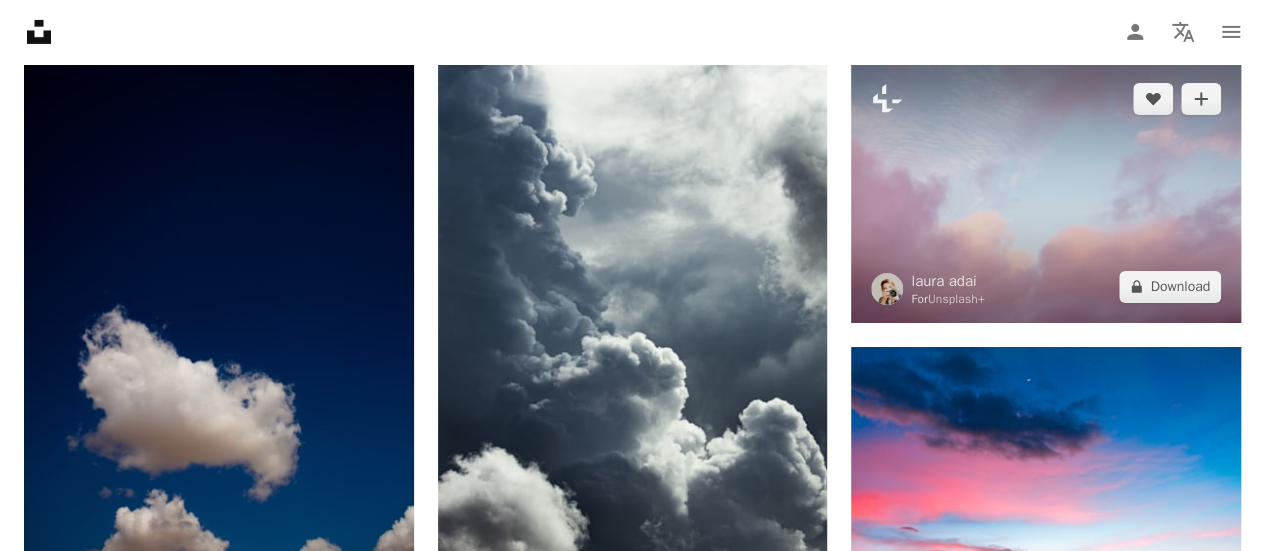click at bounding box center (1046, 193) 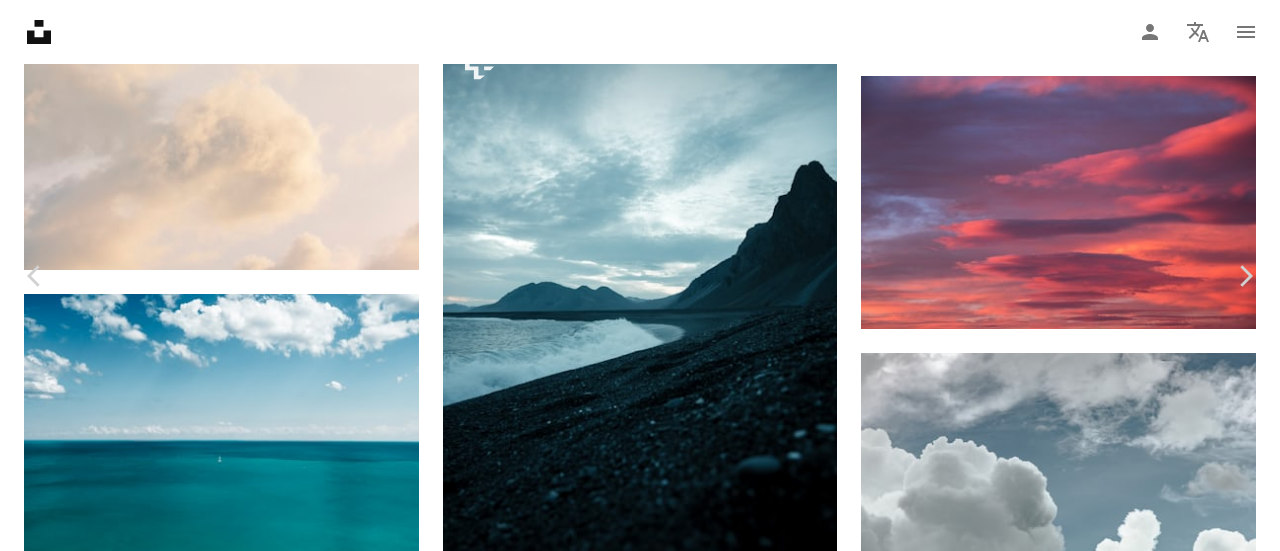 click at bounding box center [633, 6100] 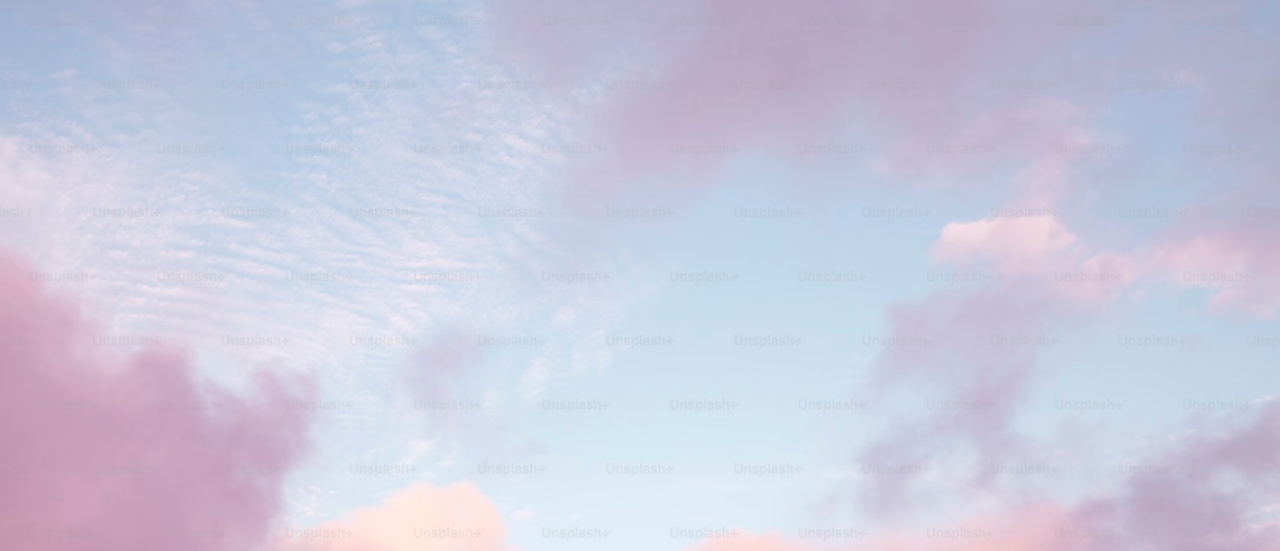 scroll, scrollTop: 141, scrollLeft: 0, axis: vertical 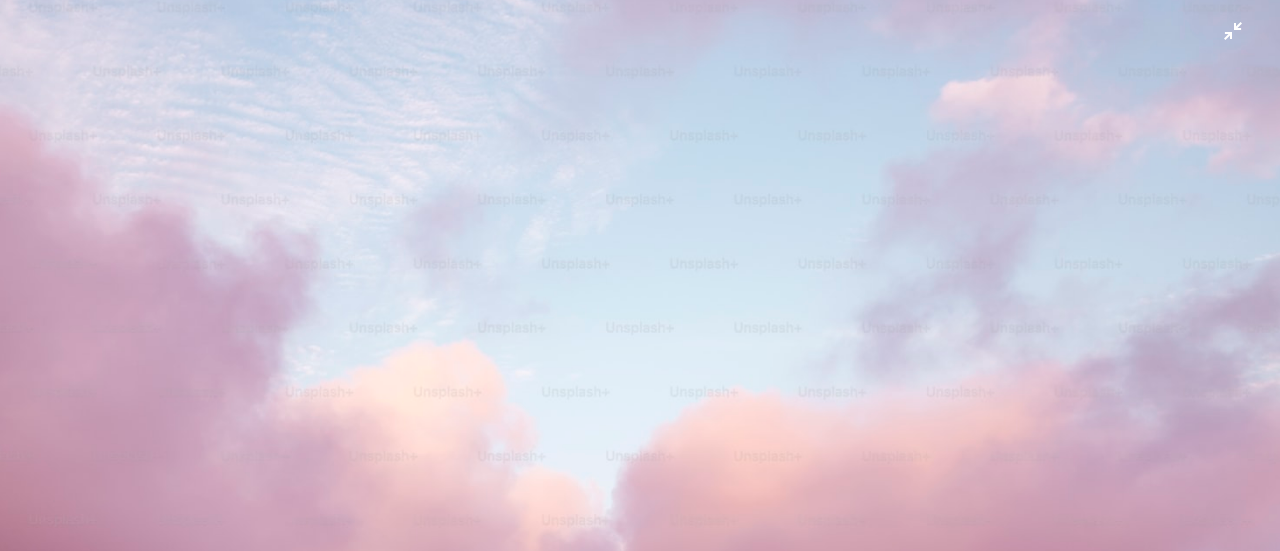 click at bounding box center [640, 285] 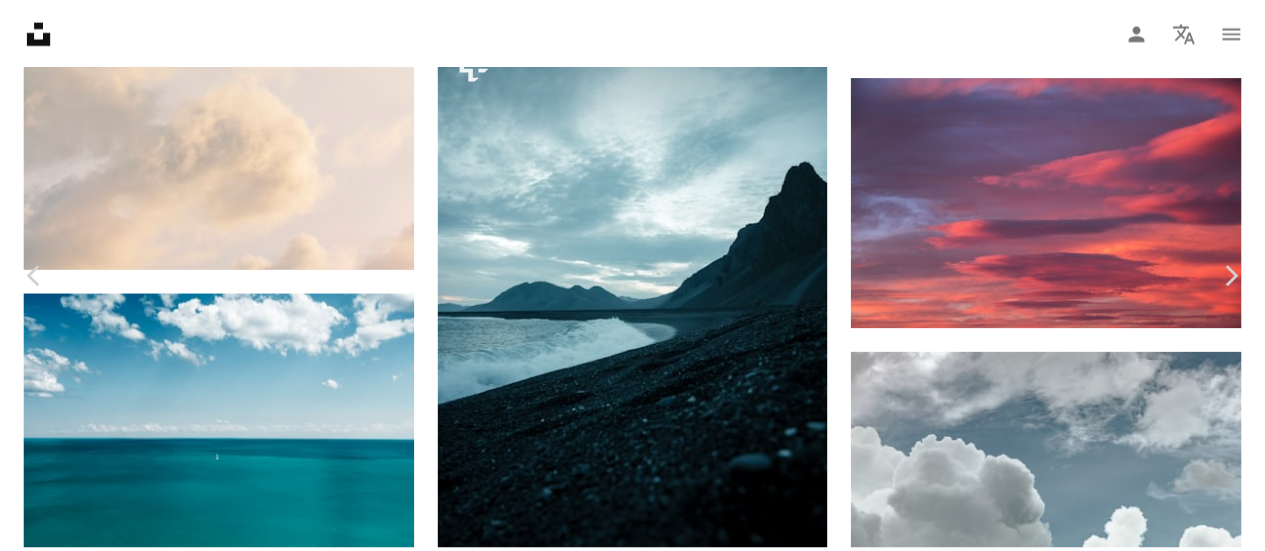 scroll, scrollTop: 88, scrollLeft: 0, axis: vertical 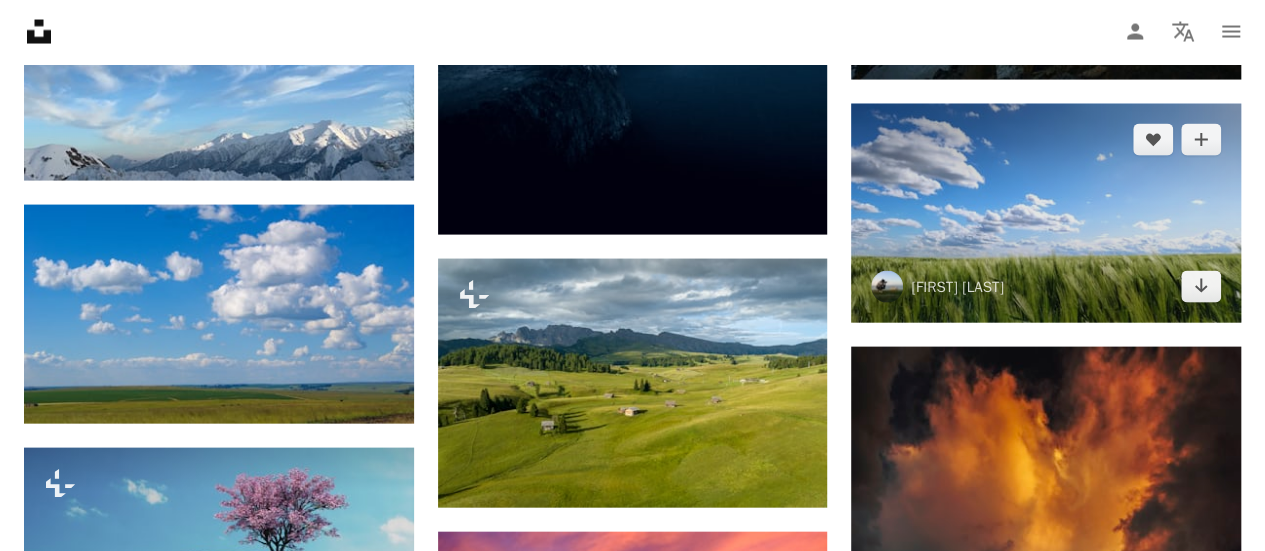 click at bounding box center [1046, 213] 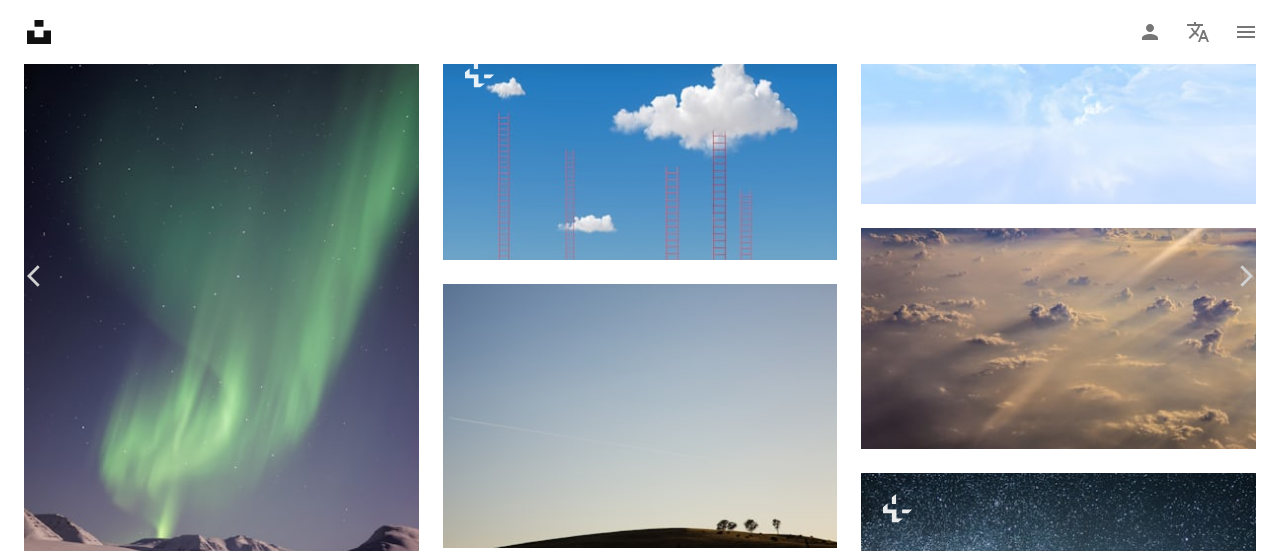 click at bounding box center (633, 4330) 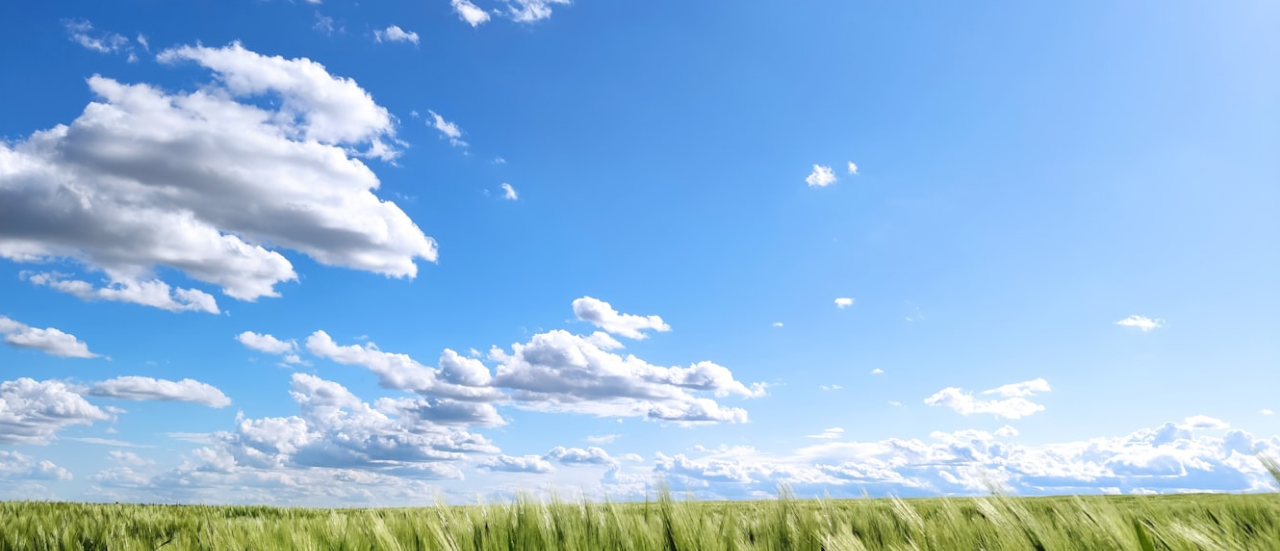 scroll, scrollTop: 76, scrollLeft: 0, axis: vertical 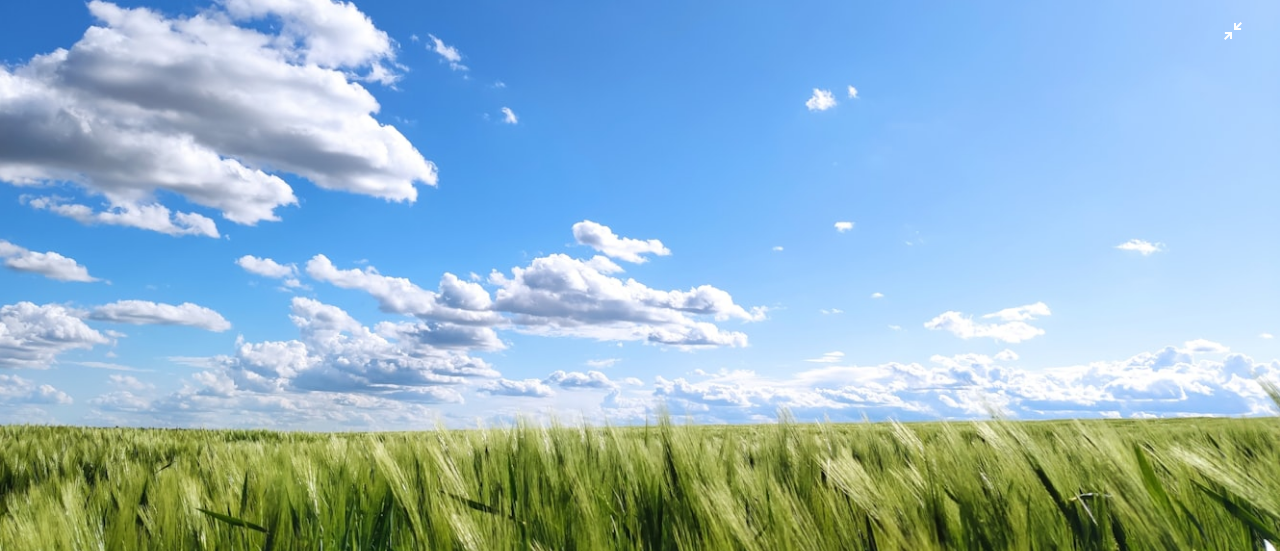 click at bounding box center (640, 283) 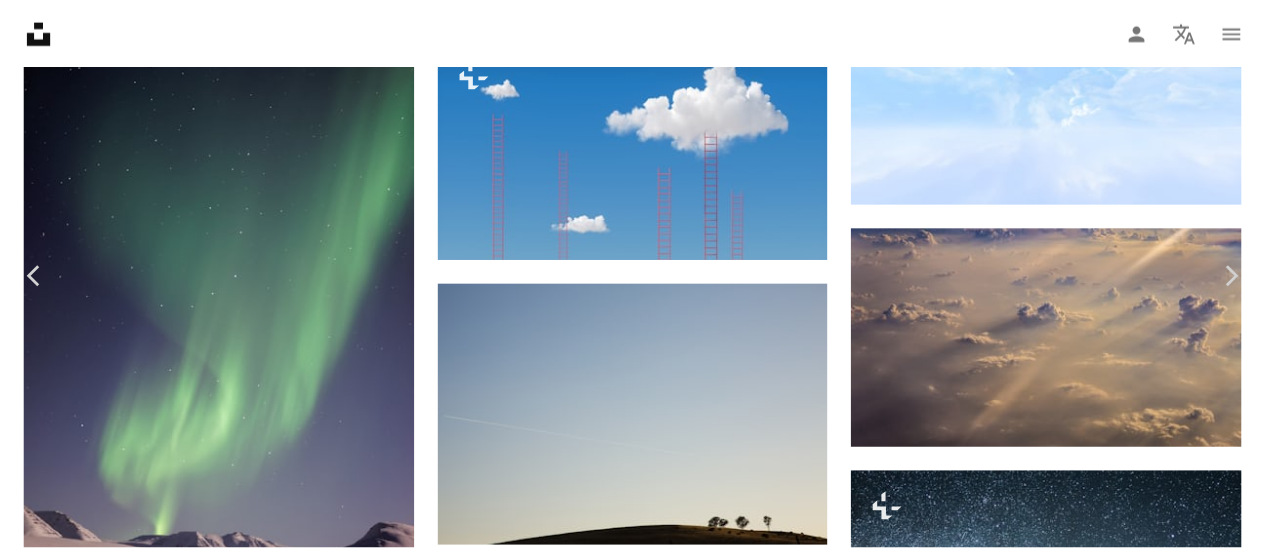 scroll, scrollTop: 88, scrollLeft: 0, axis: vertical 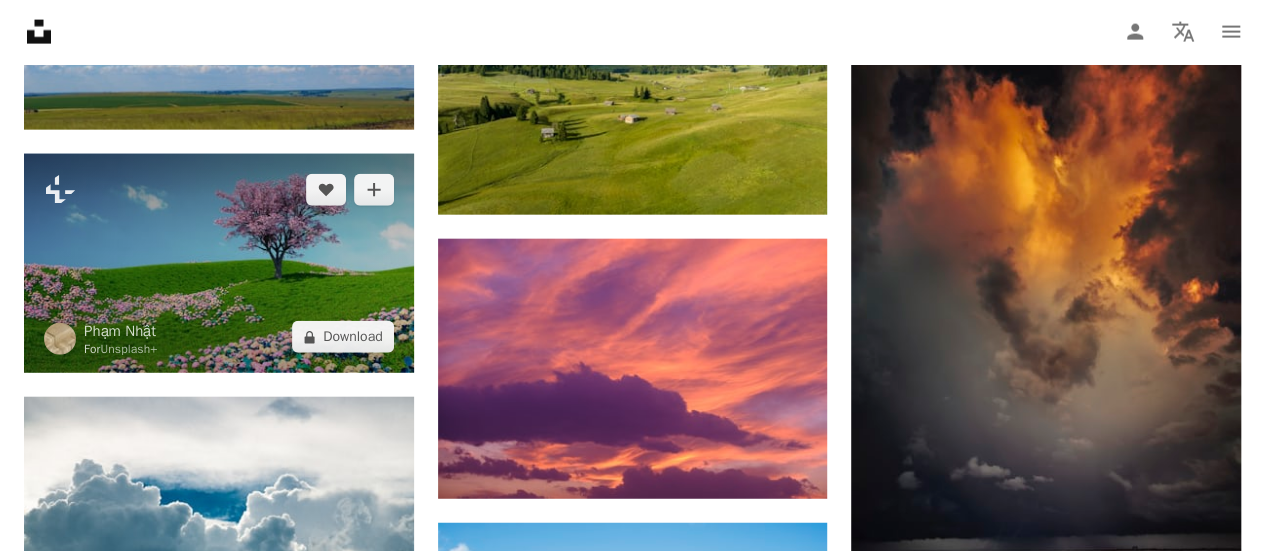 click at bounding box center [219, 263] 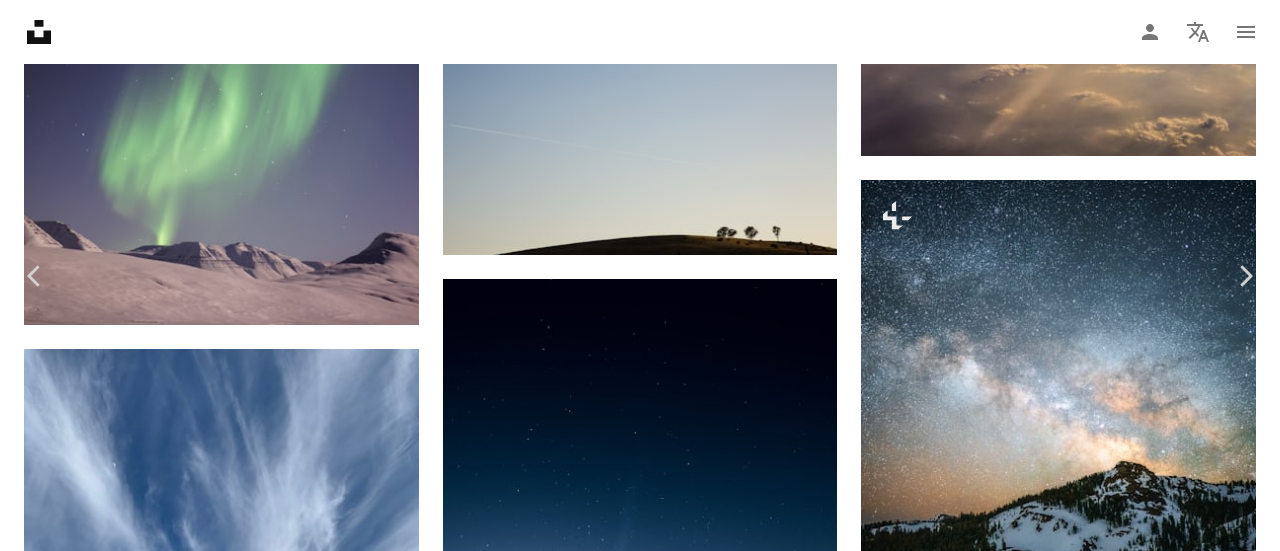 scroll, scrollTop: 80, scrollLeft: 0, axis: vertical 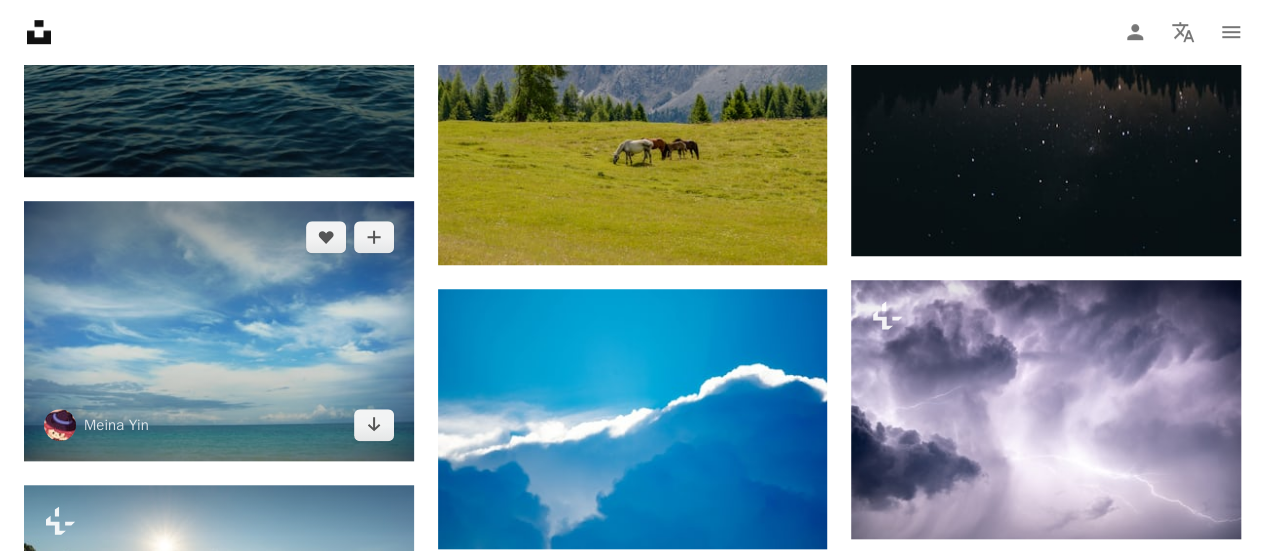 click at bounding box center [219, 331] 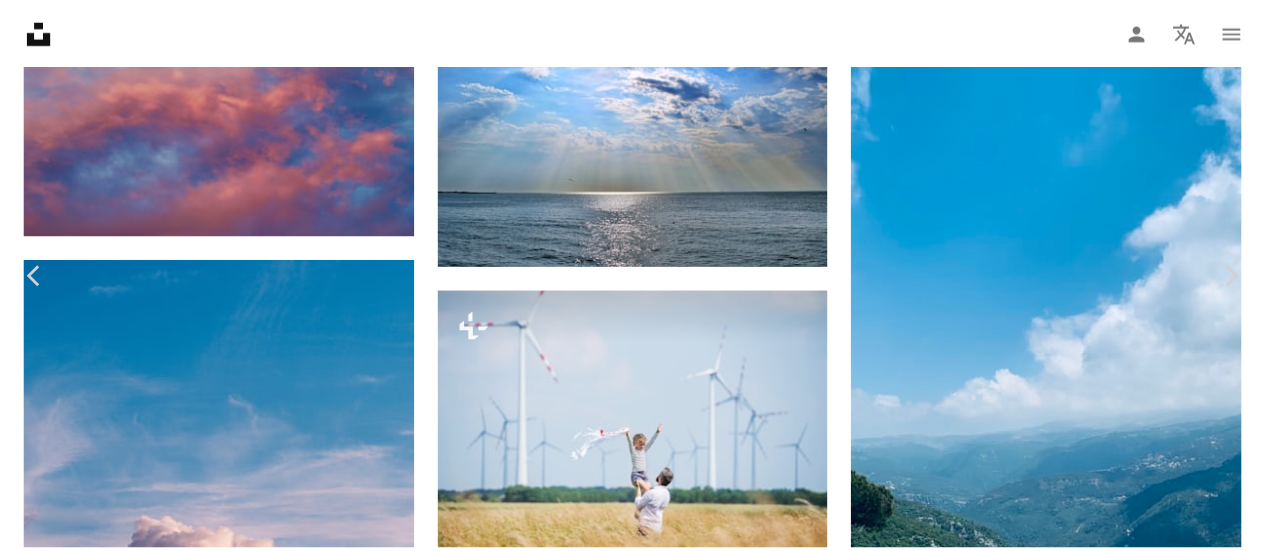 scroll, scrollTop: 160, scrollLeft: 0, axis: vertical 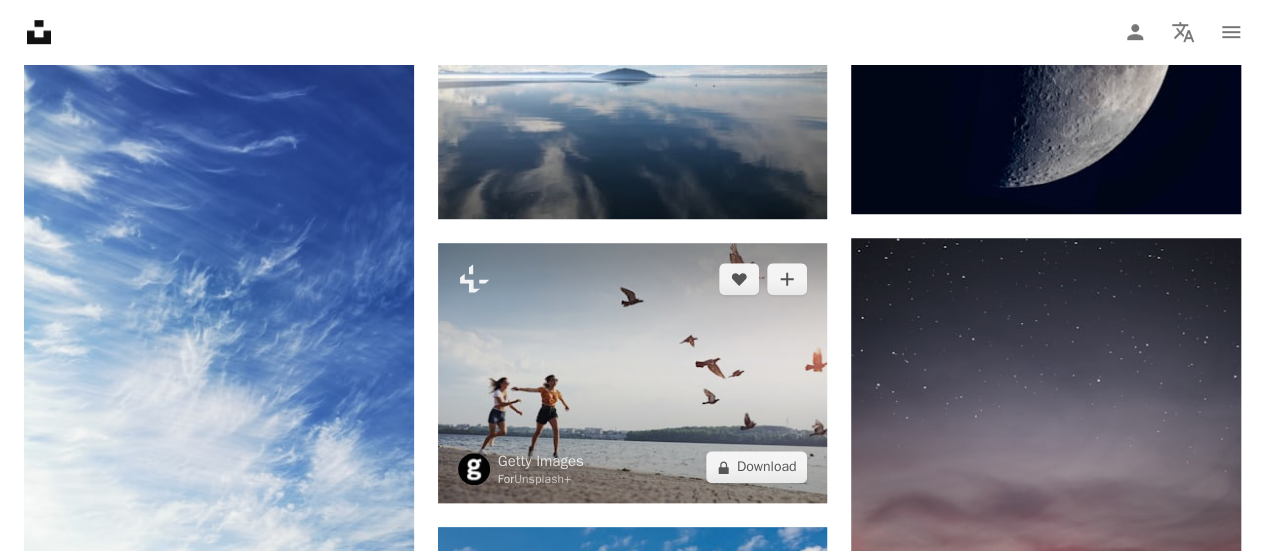 click at bounding box center [633, 373] 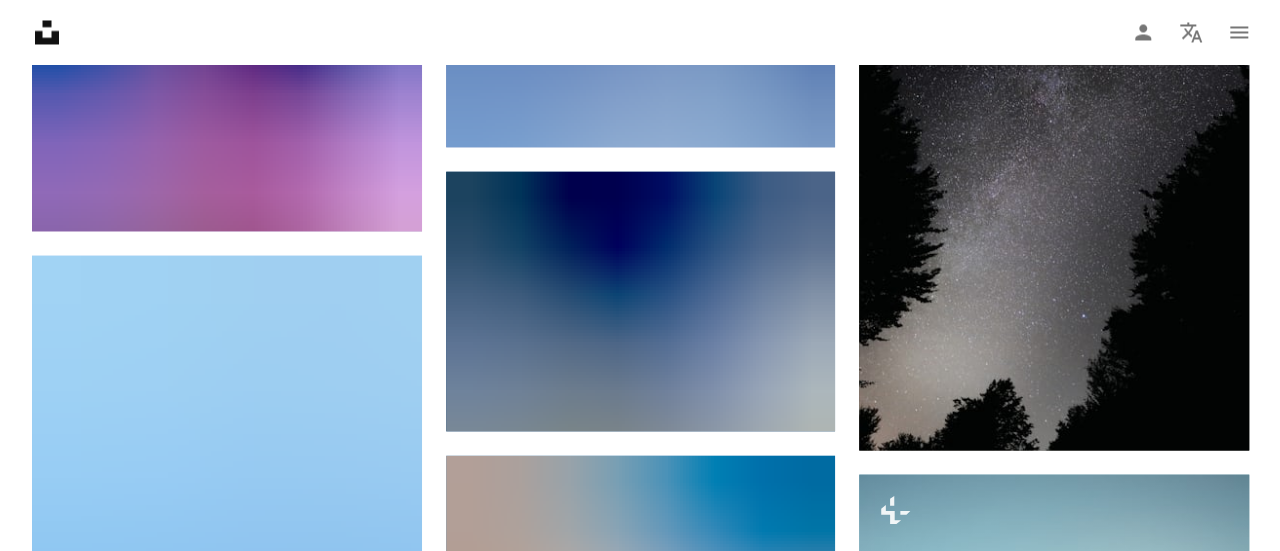 scroll, scrollTop: 115684, scrollLeft: 0, axis: vertical 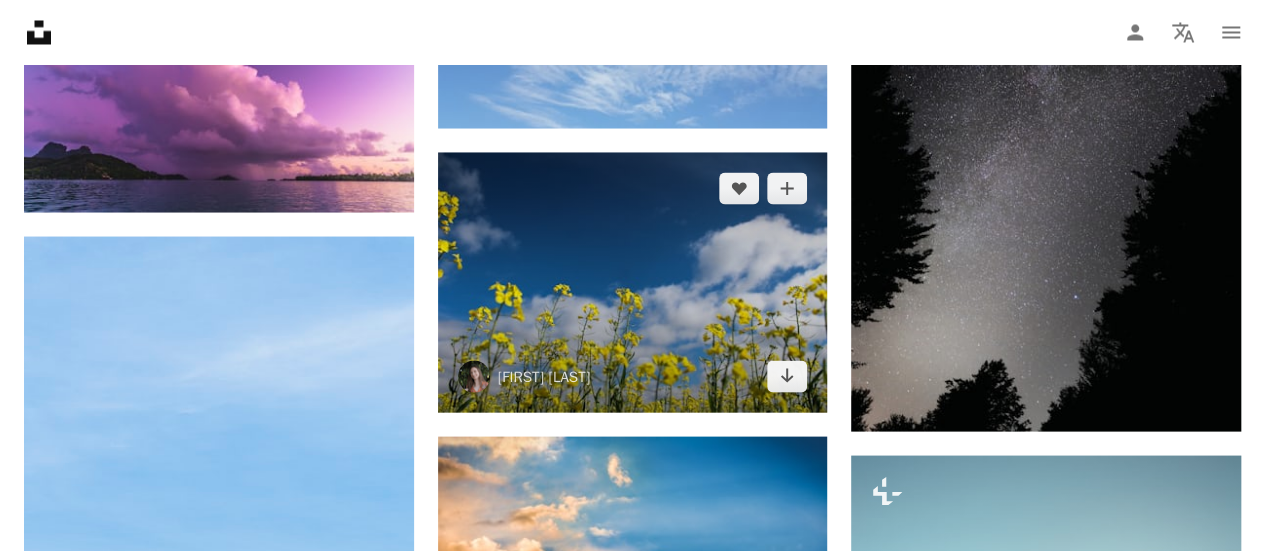 click at bounding box center [633, 282] 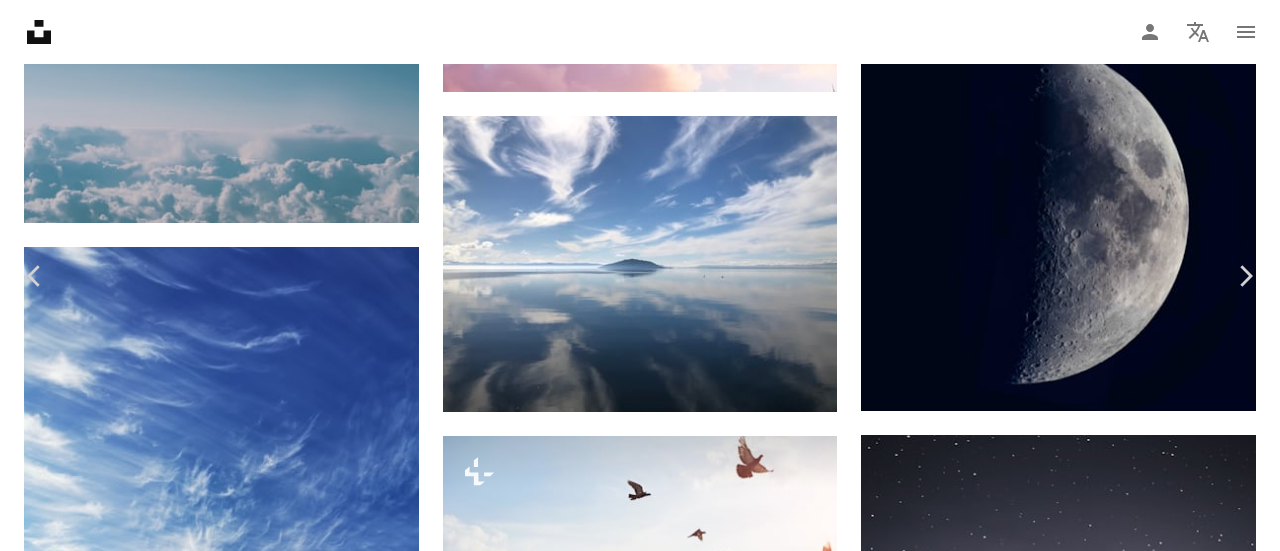 scroll, scrollTop: 200, scrollLeft: 0, axis: vertical 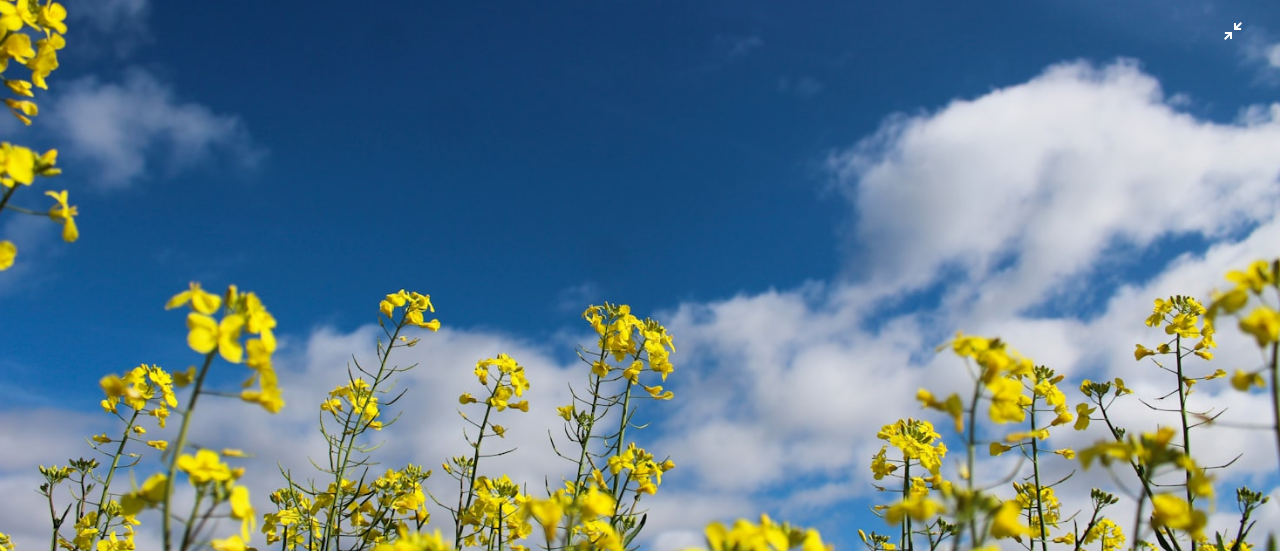 click at bounding box center [640, 285] 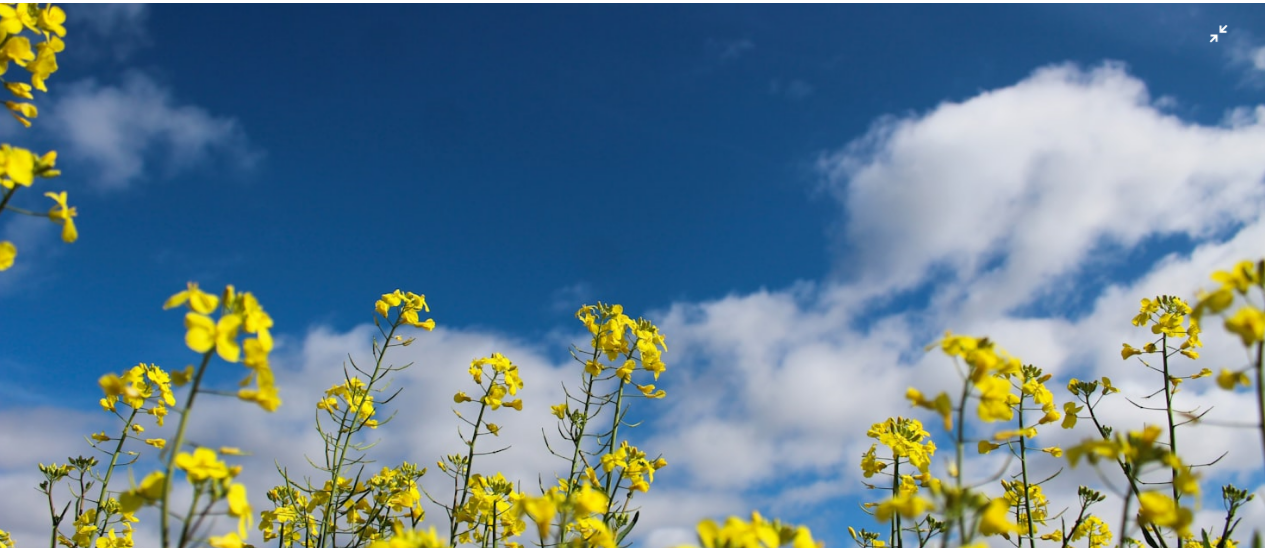 scroll, scrollTop: 116, scrollLeft: 0, axis: vertical 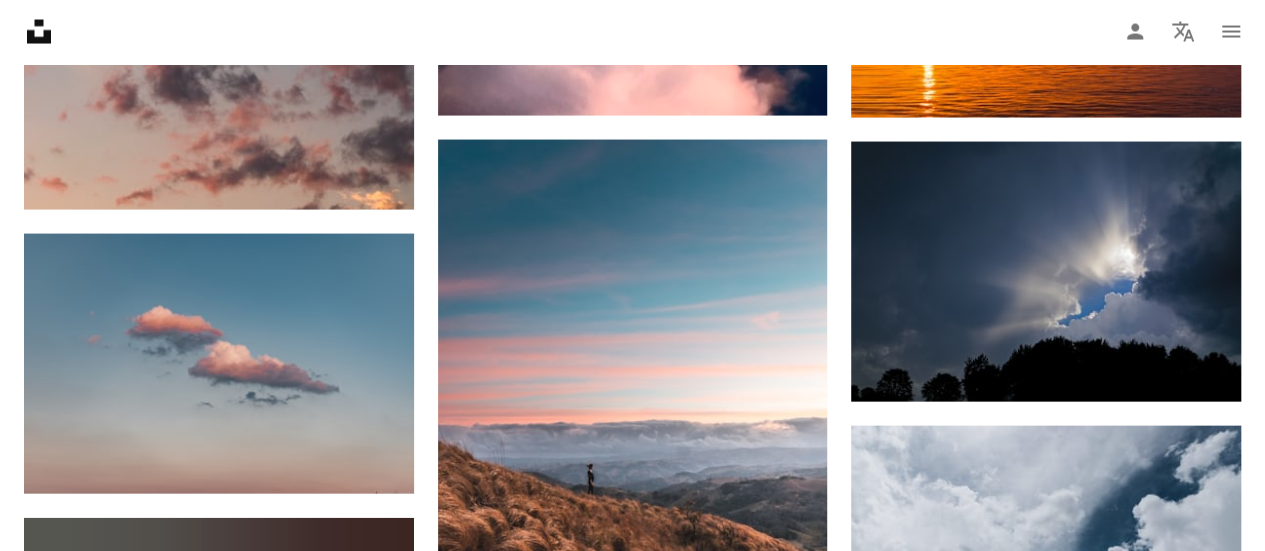 click on "Promoted A heart A plus sign NEOM Made to Change   ↗ Arrow pointing down Plus sign for Unsplash+ A heart A plus sign Getty Images For  Unsplash+ A lock   Download A heart A plus sign [FIRST] [LAST] Bravo Available for hire A checkmark inside of a circle Arrow pointing down Plus sign for Unsplash+ A heart A plus sign [FIRST] [LAST] For  Unsplash+ A lock   Download A heart A plus sign [FIRST] [LAST] Available for hire A checkmark inside of a circle Arrow pointing down A heart A plus sign [FIRST] [LAST] Arrow pointing down A heart A plus sign [FIRST] [LAST] Available for hire A checkmark inside of a circle Arrow pointing down A heart A plus sign [FIRST] [LAST] Available for hire A checkmark inside of a circle Arrow pointing down A heart A plus sign [FIRST] [LAST] Available for hire A checkmark inside of a circle Arrow pointing down A heart A plus sign [FIRST] [LAST] Available for hire A checkmark inside of a circle Arrow pointing down A heart" at bounding box center [632, -80811] 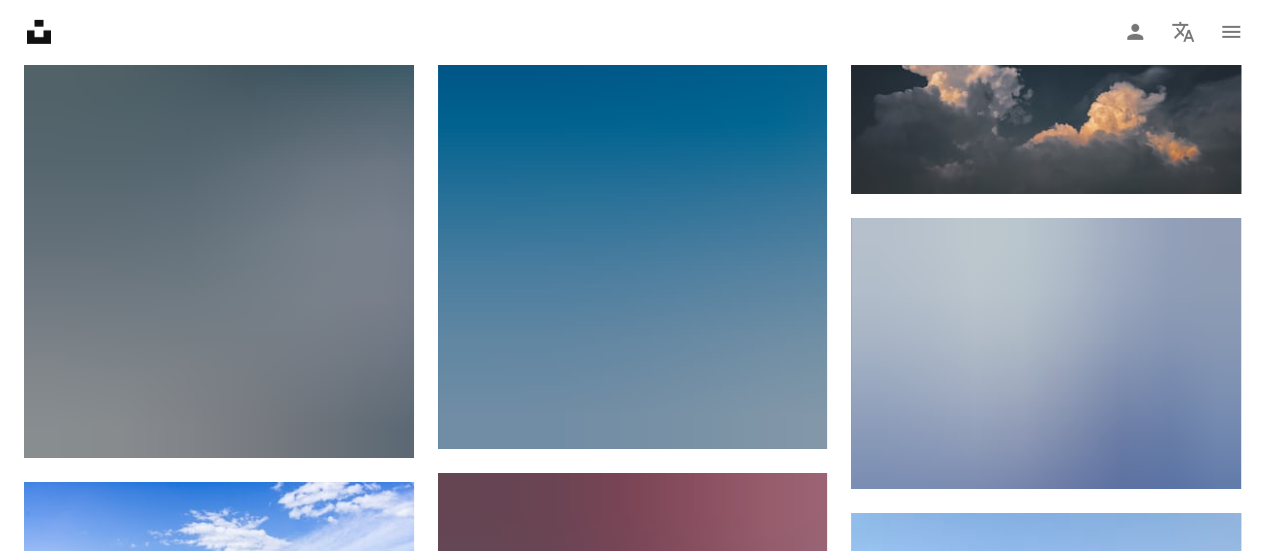 scroll, scrollTop: 166443, scrollLeft: 0, axis: vertical 